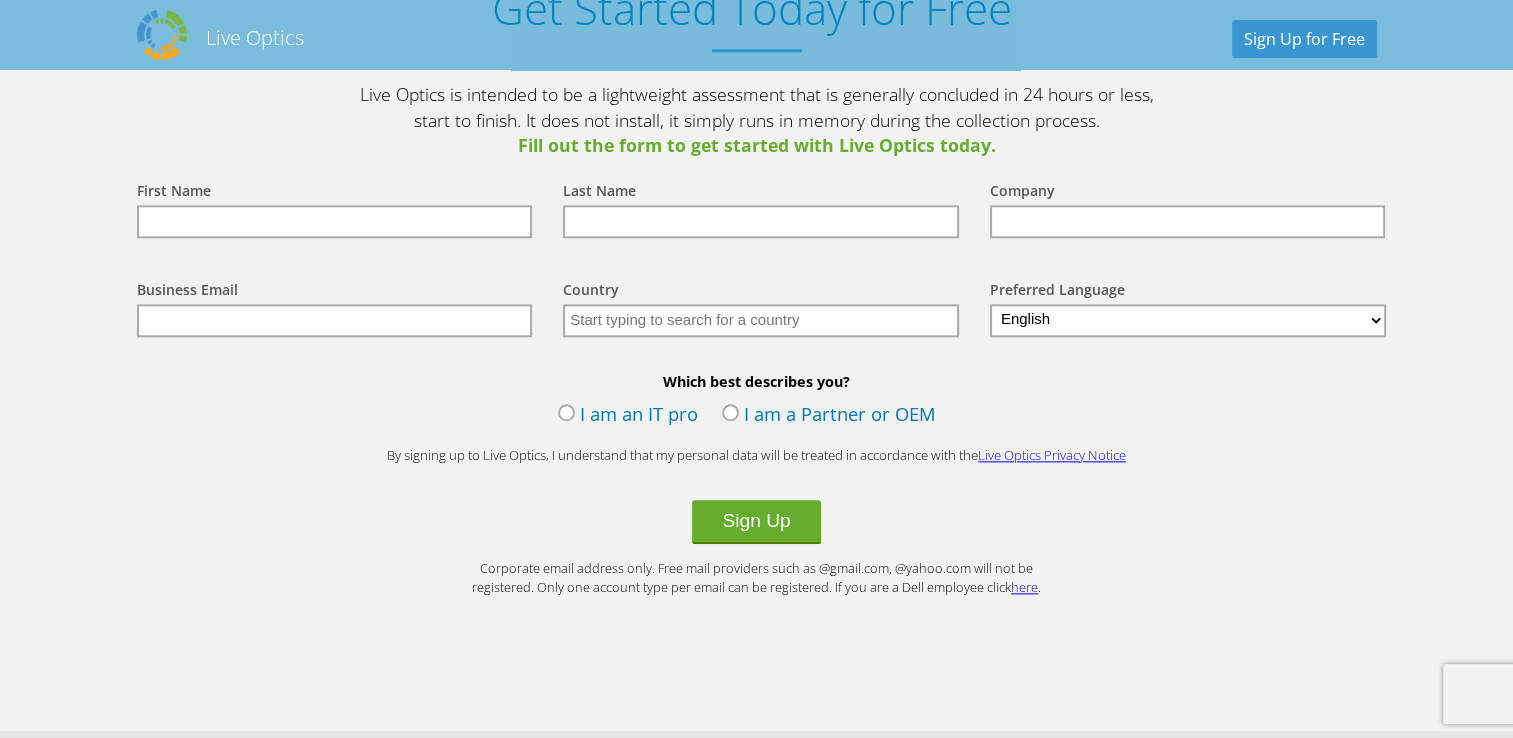 scroll, scrollTop: 2219, scrollLeft: 0, axis: vertical 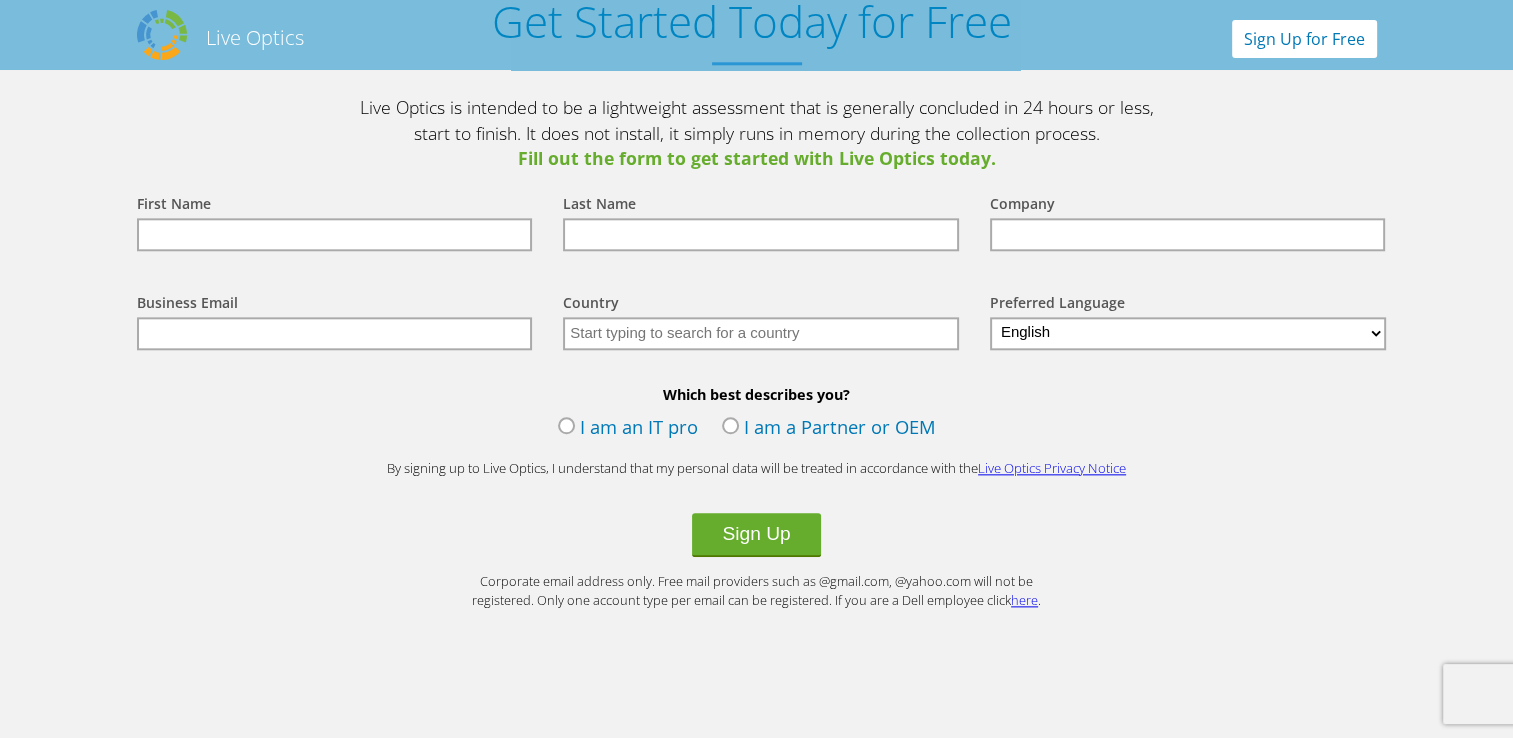 click on "Sign Up for Free" at bounding box center (1304, 39) 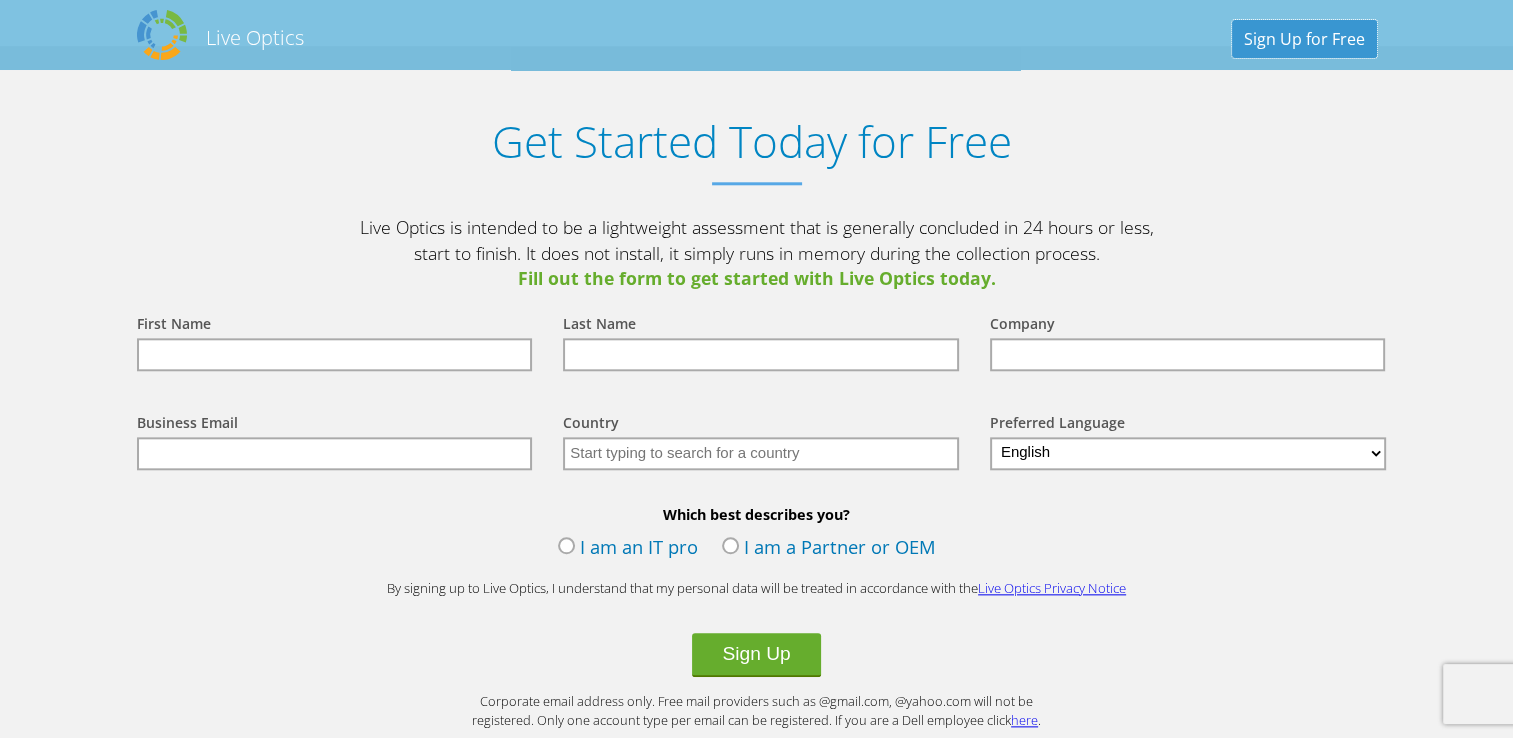 scroll, scrollTop: 2083, scrollLeft: 0, axis: vertical 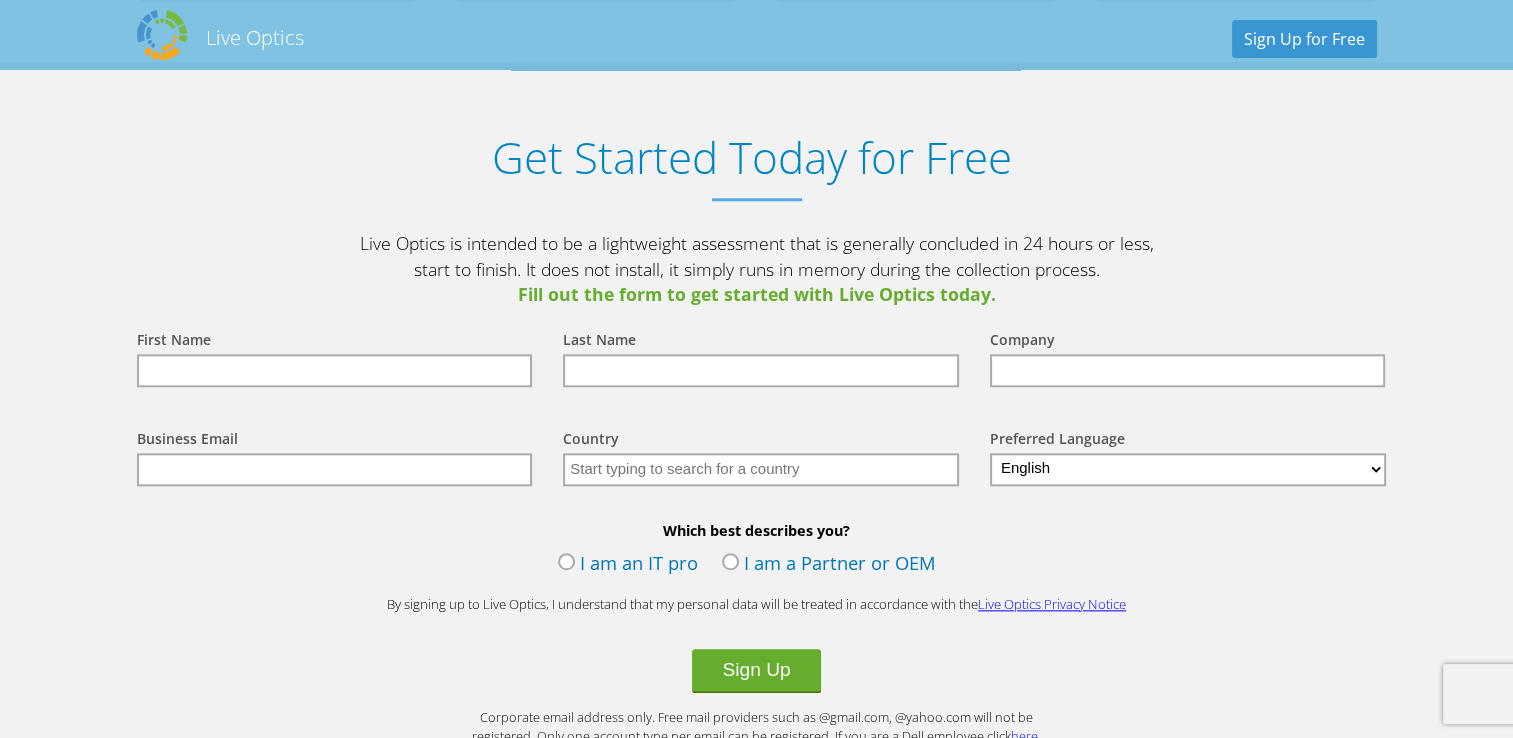 click on "First Name" at bounding box center [330, 357] 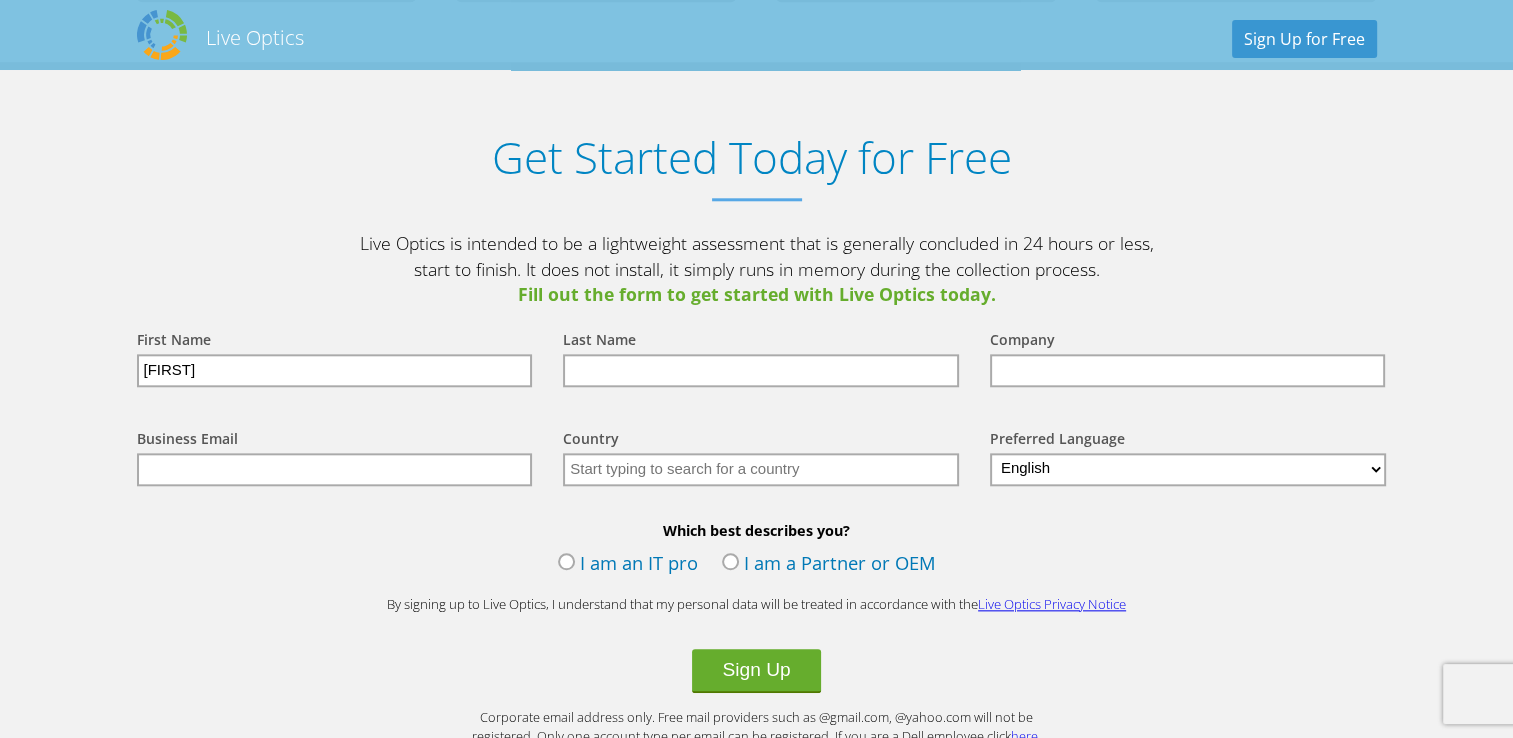 type on "[NAME]" 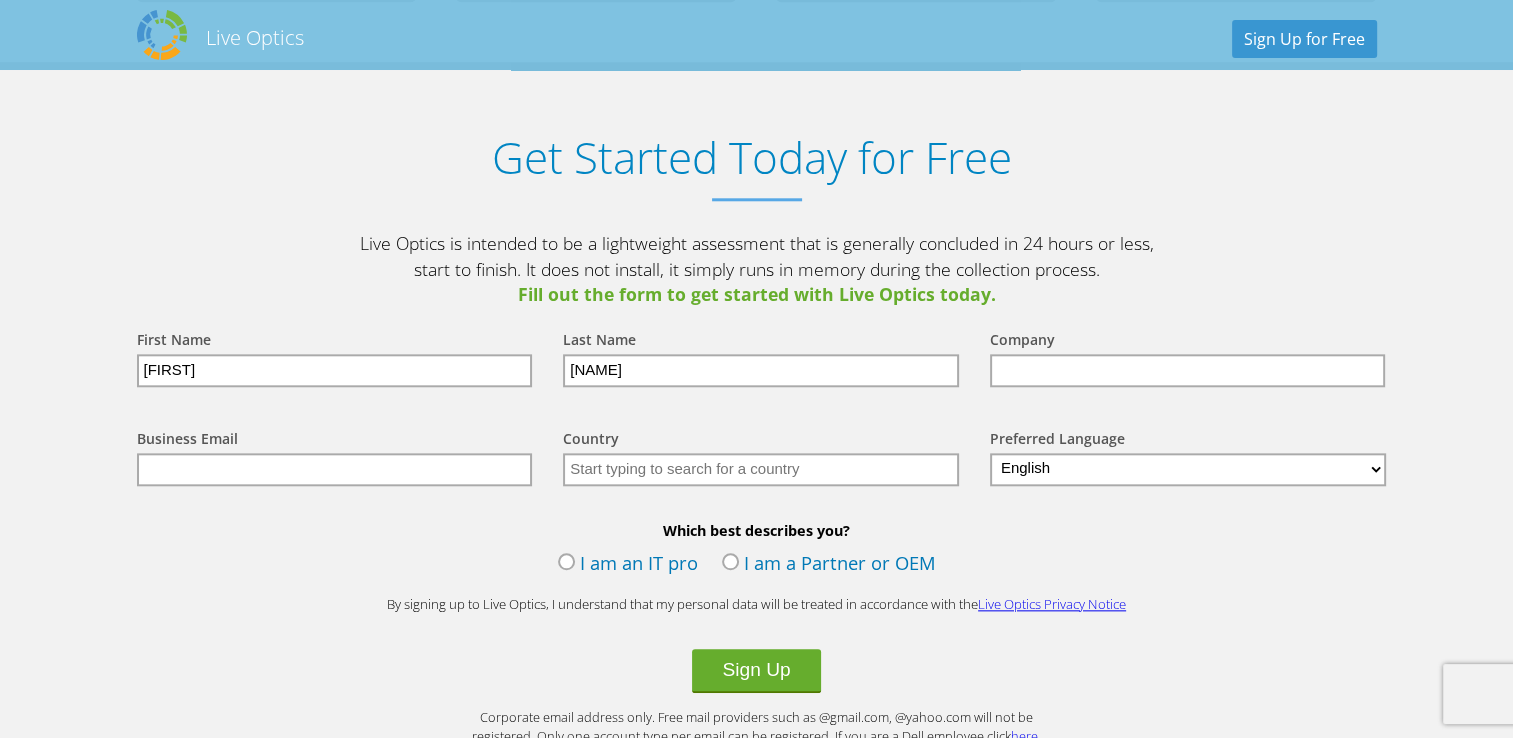 type on "Courlancy Santé" 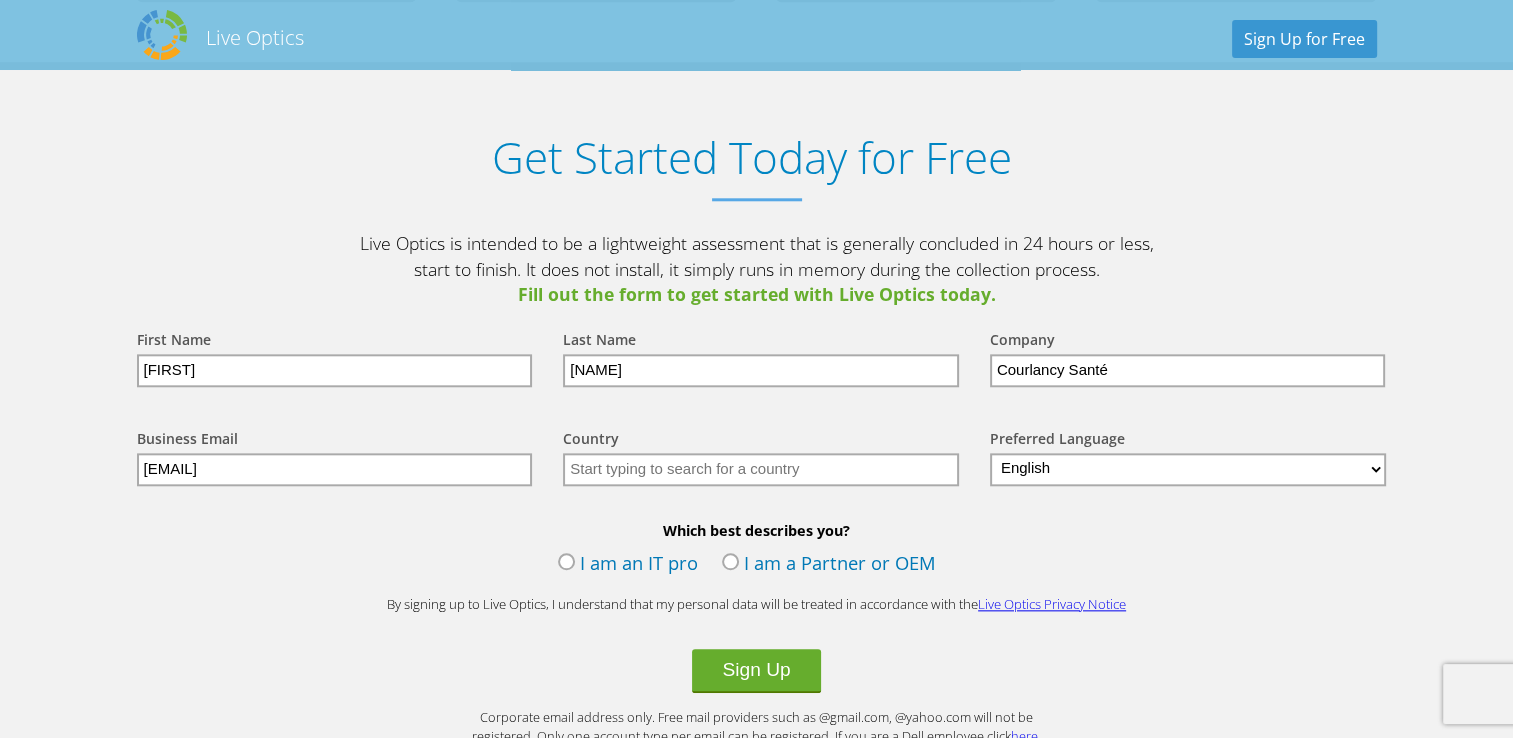 type on "France" 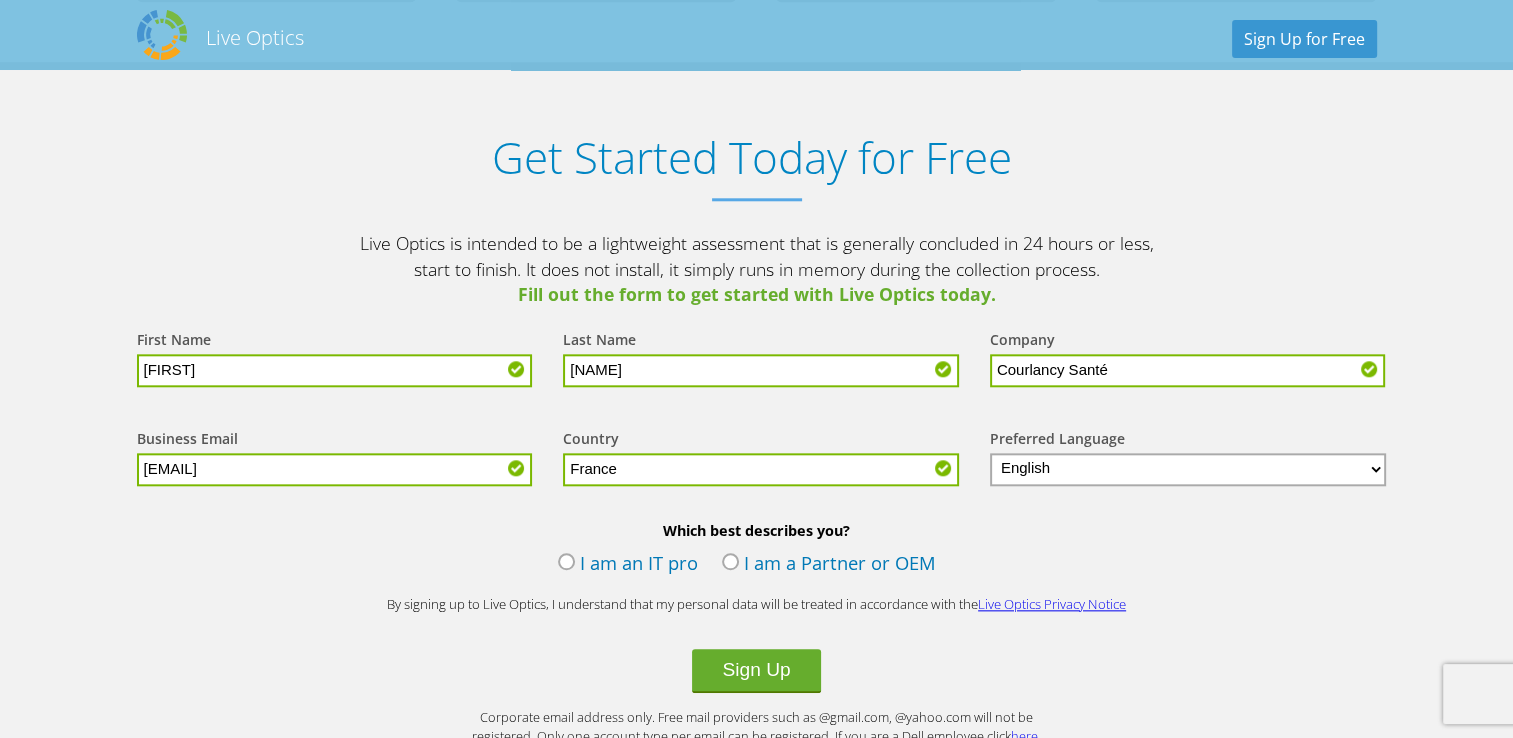 click on "[NAME]" at bounding box center (761, 370) 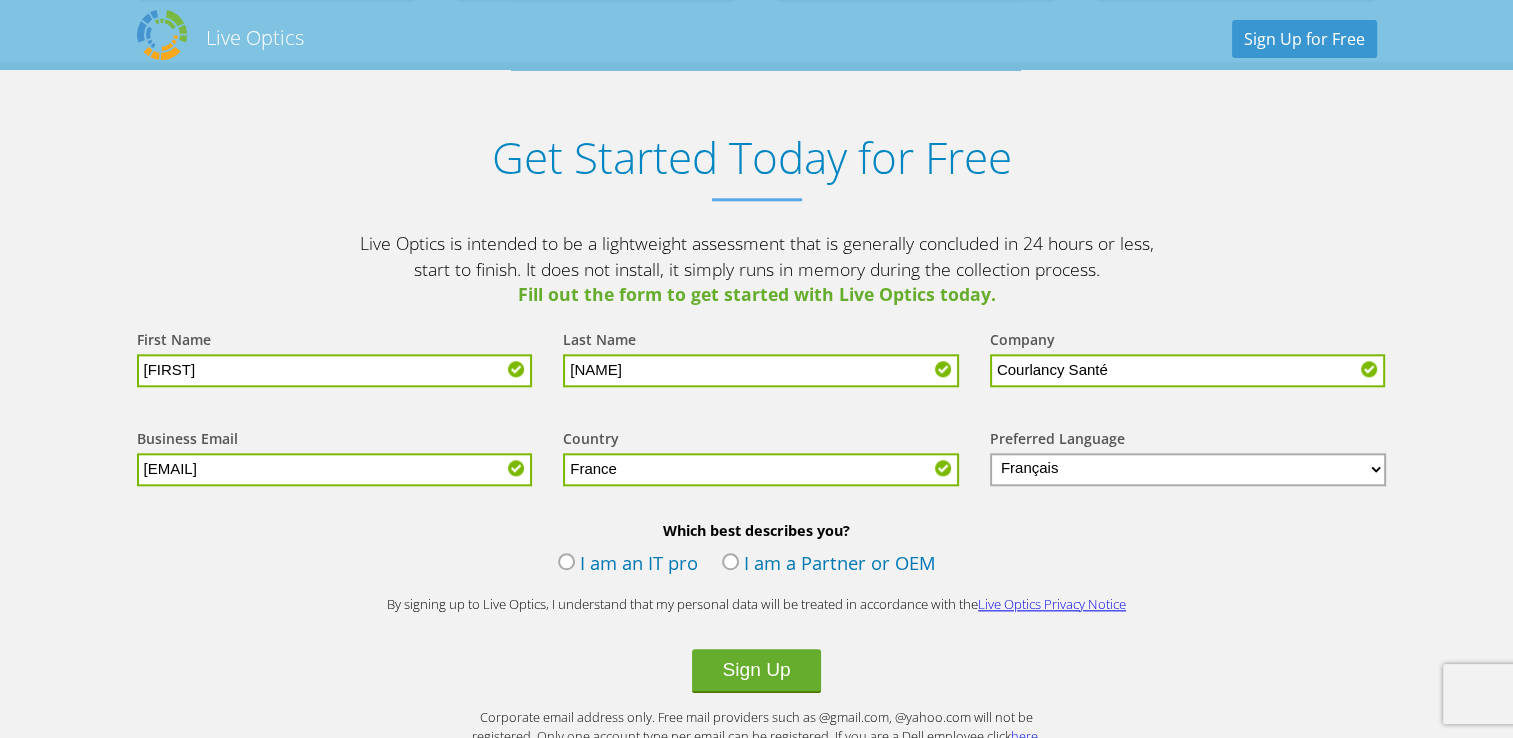 click on "English
Deutsch
Español
Français
Italiano
Polski
Português
Русский
한국어
中文
日本語" at bounding box center (1188, 469) 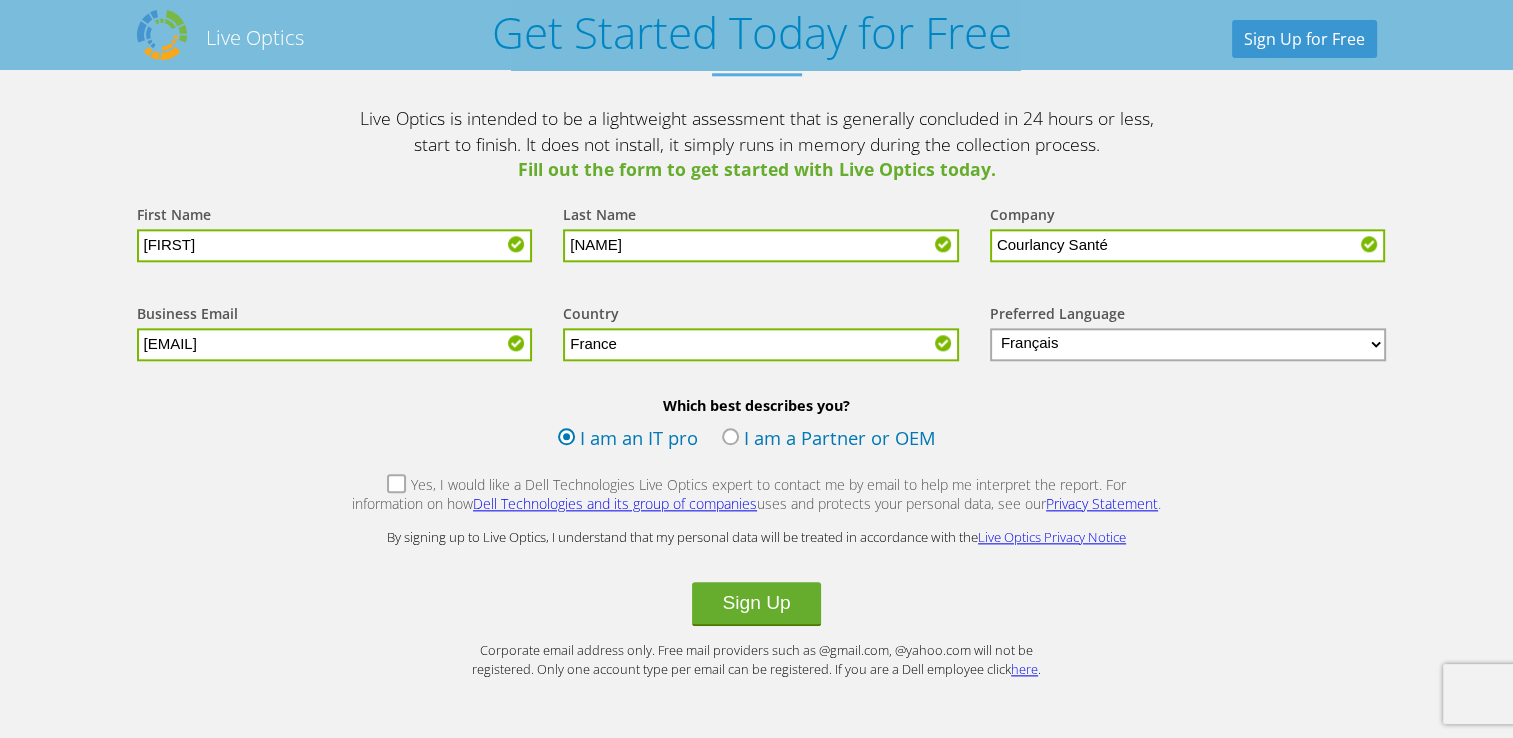 scroll, scrollTop: 2210, scrollLeft: 0, axis: vertical 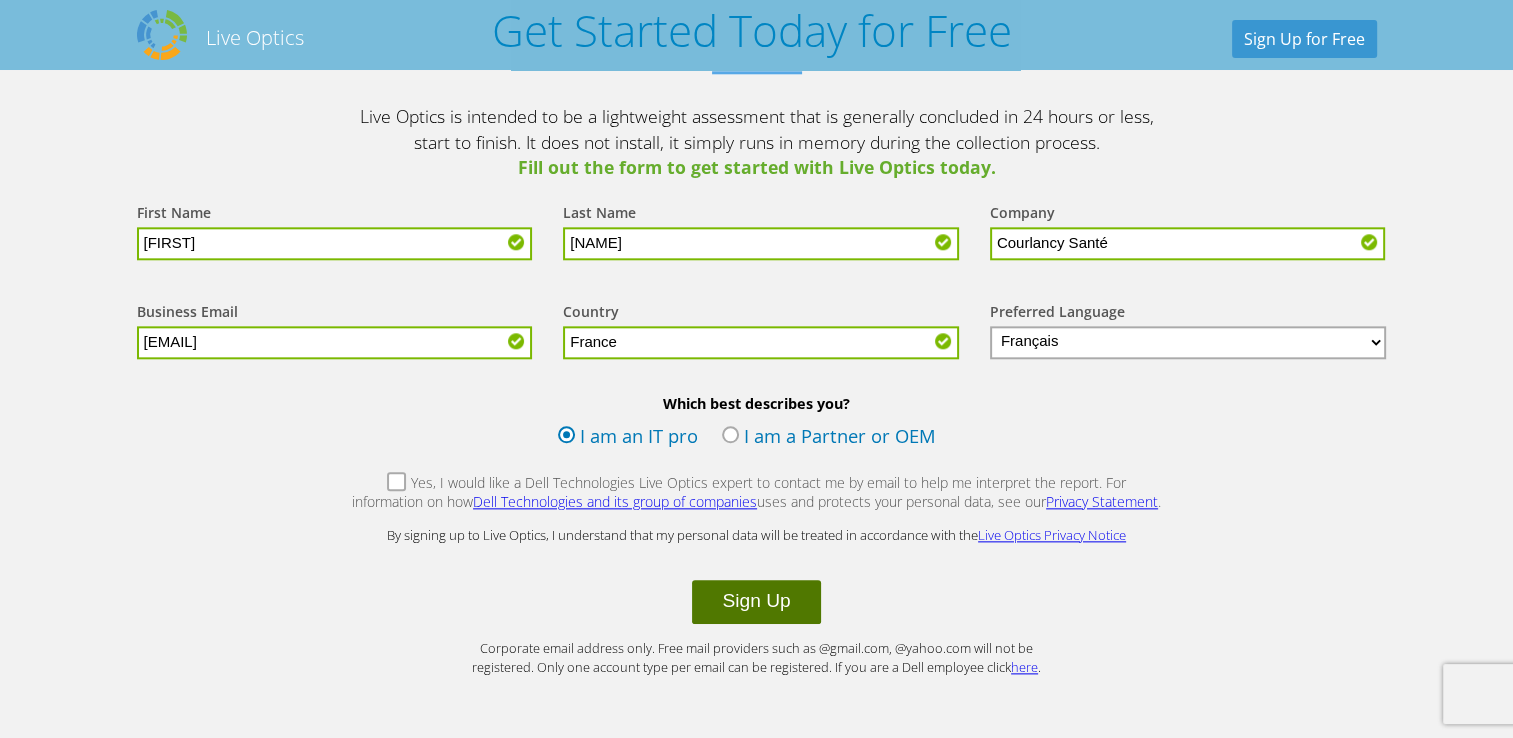 click on "Sign Up" at bounding box center (756, 602) 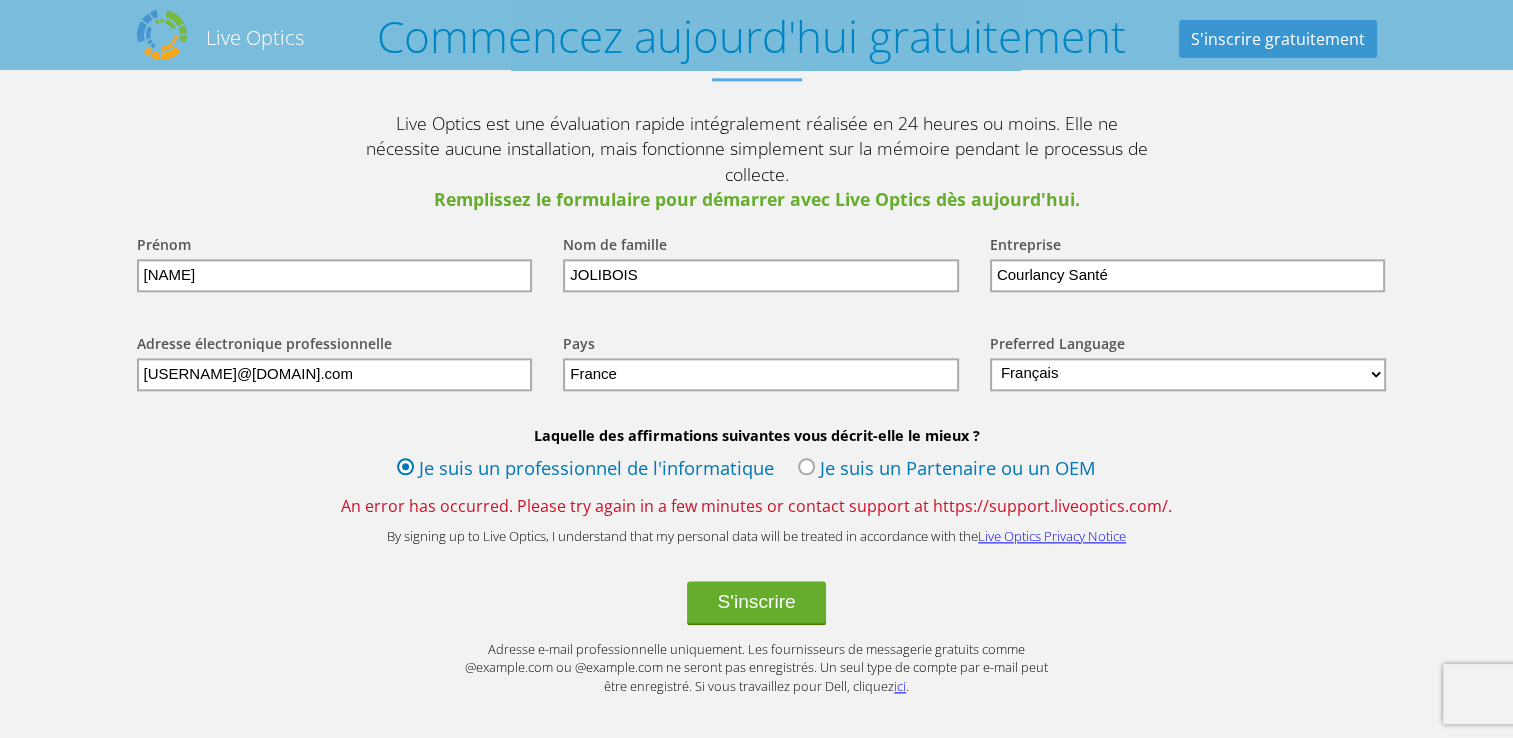 scroll, scrollTop: 2331, scrollLeft: 0, axis: vertical 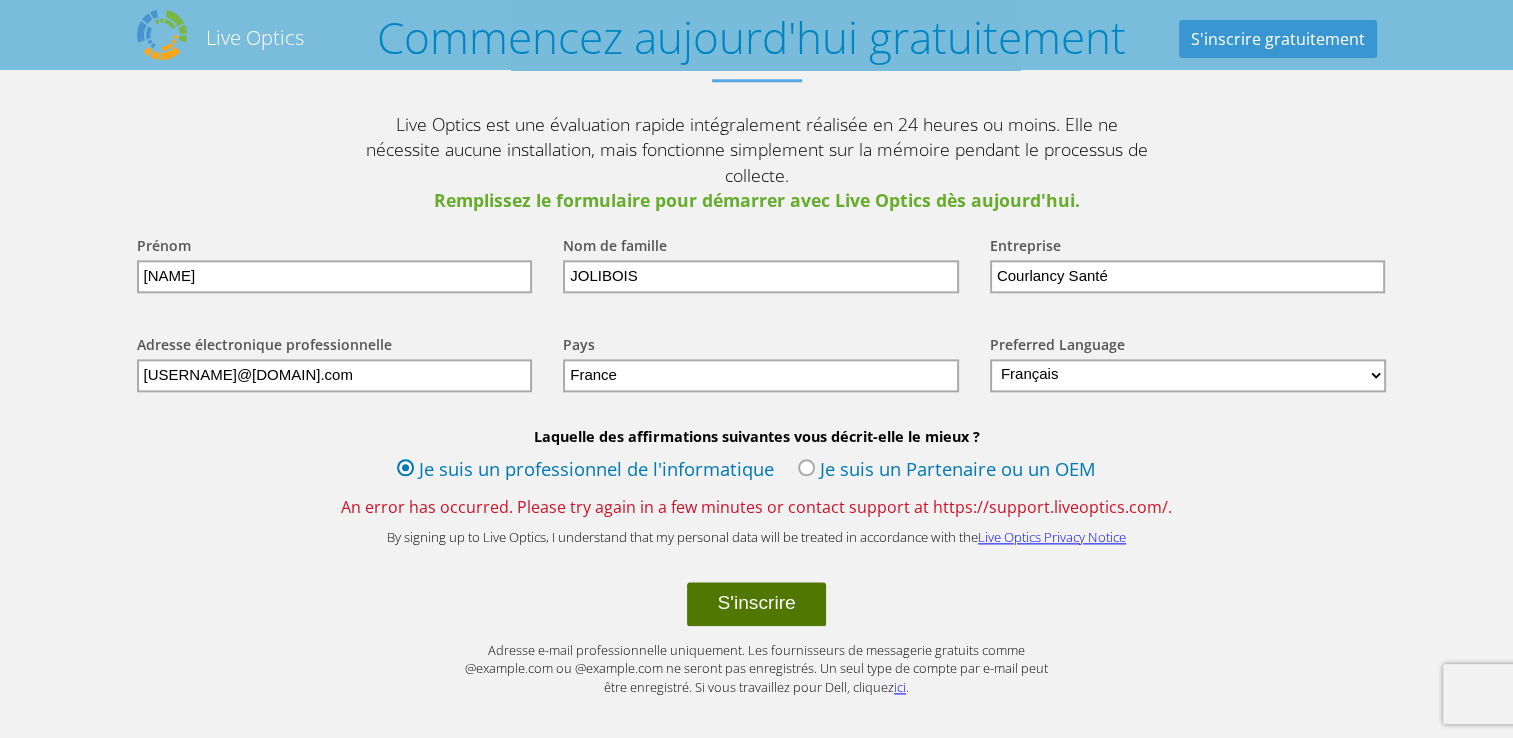 click on "S'inscrire" at bounding box center (756, 604) 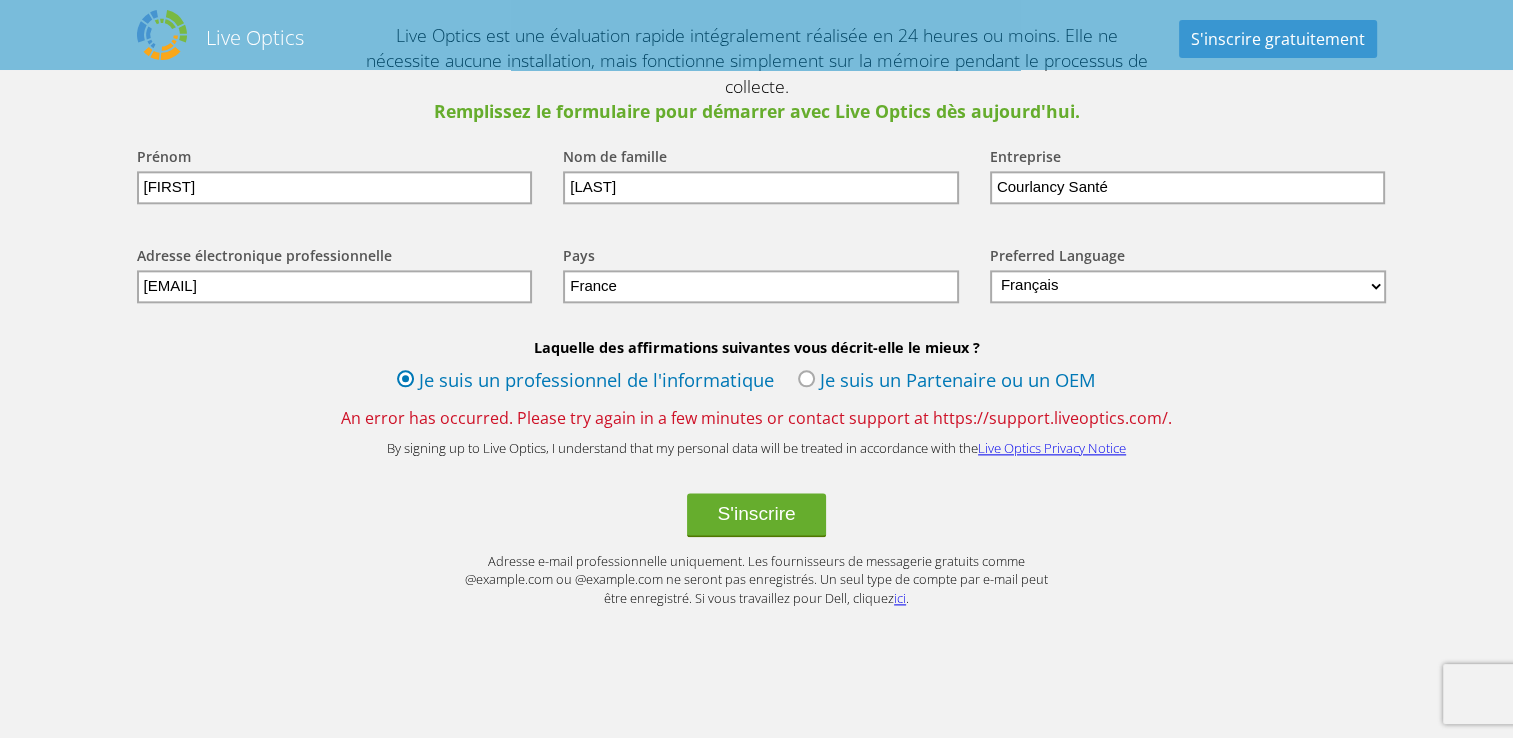 scroll, scrollTop: 2420, scrollLeft: 0, axis: vertical 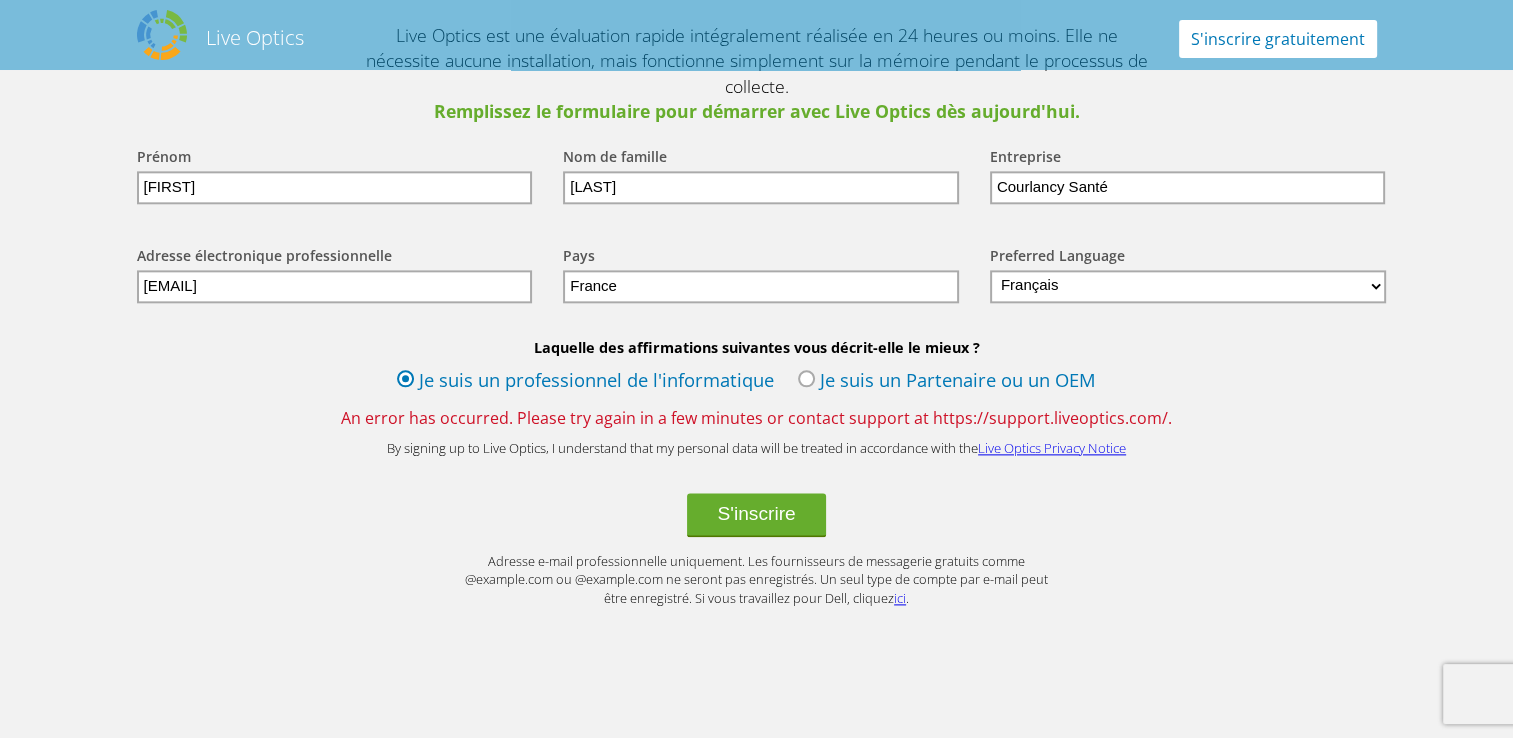 click on "S'inscrire gratuitement" at bounding box center [1278, 39] 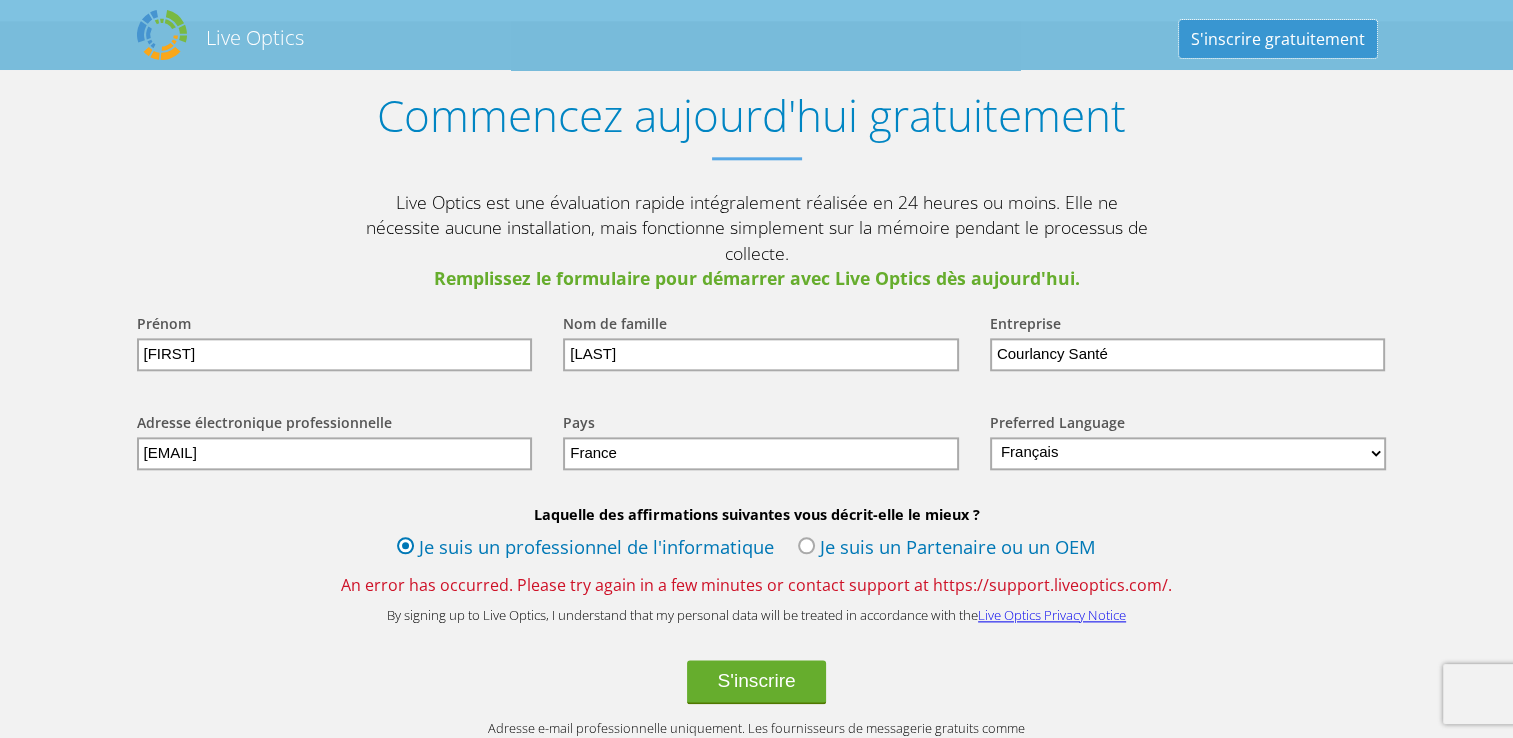 scroll, scrollTop: 2210, scrollLeft: 0, axis: vertical 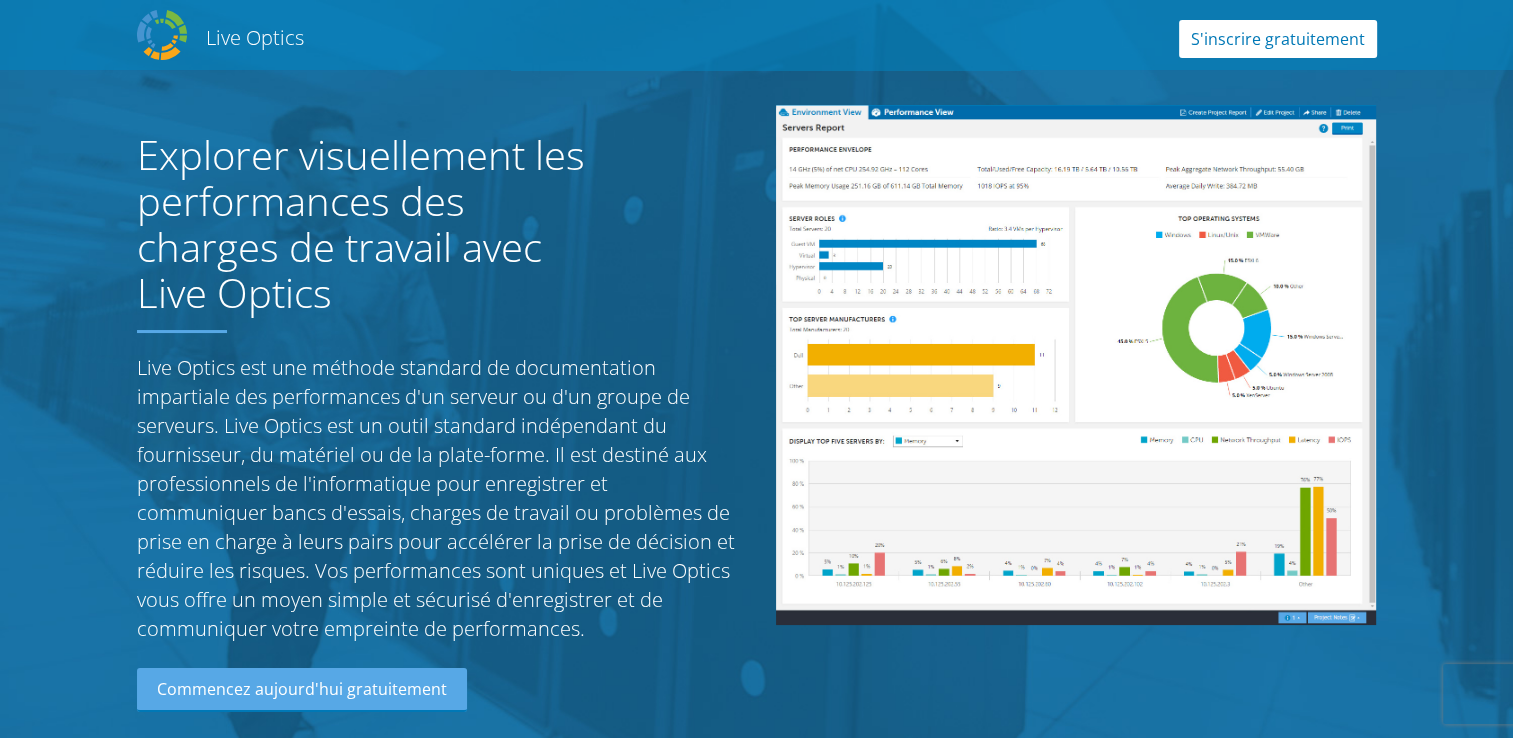 click on "S'inscrire gratuitement" at bounding box center [1278, 39] 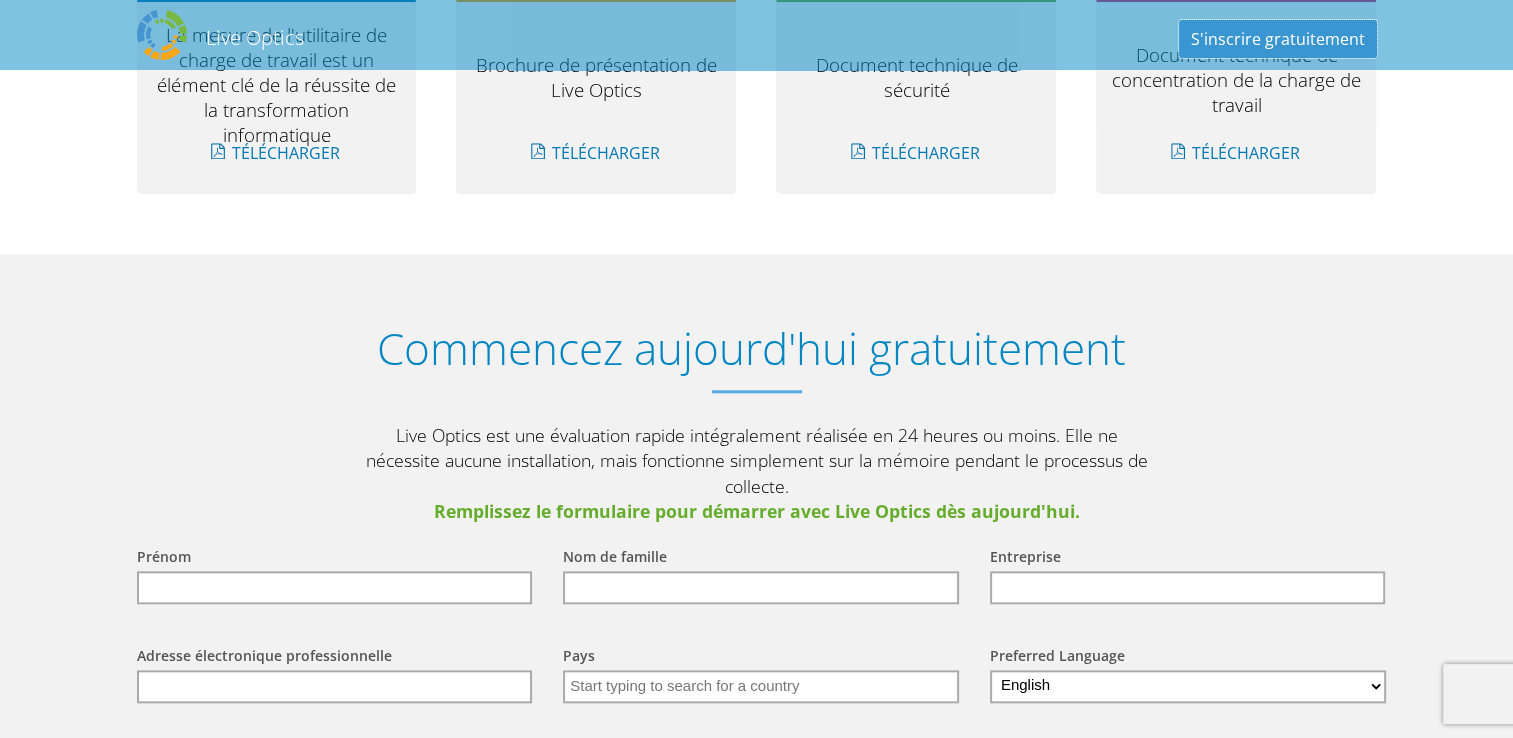 scroll, scrollTop: 2210, scrollLeft: 0, axis: vertical 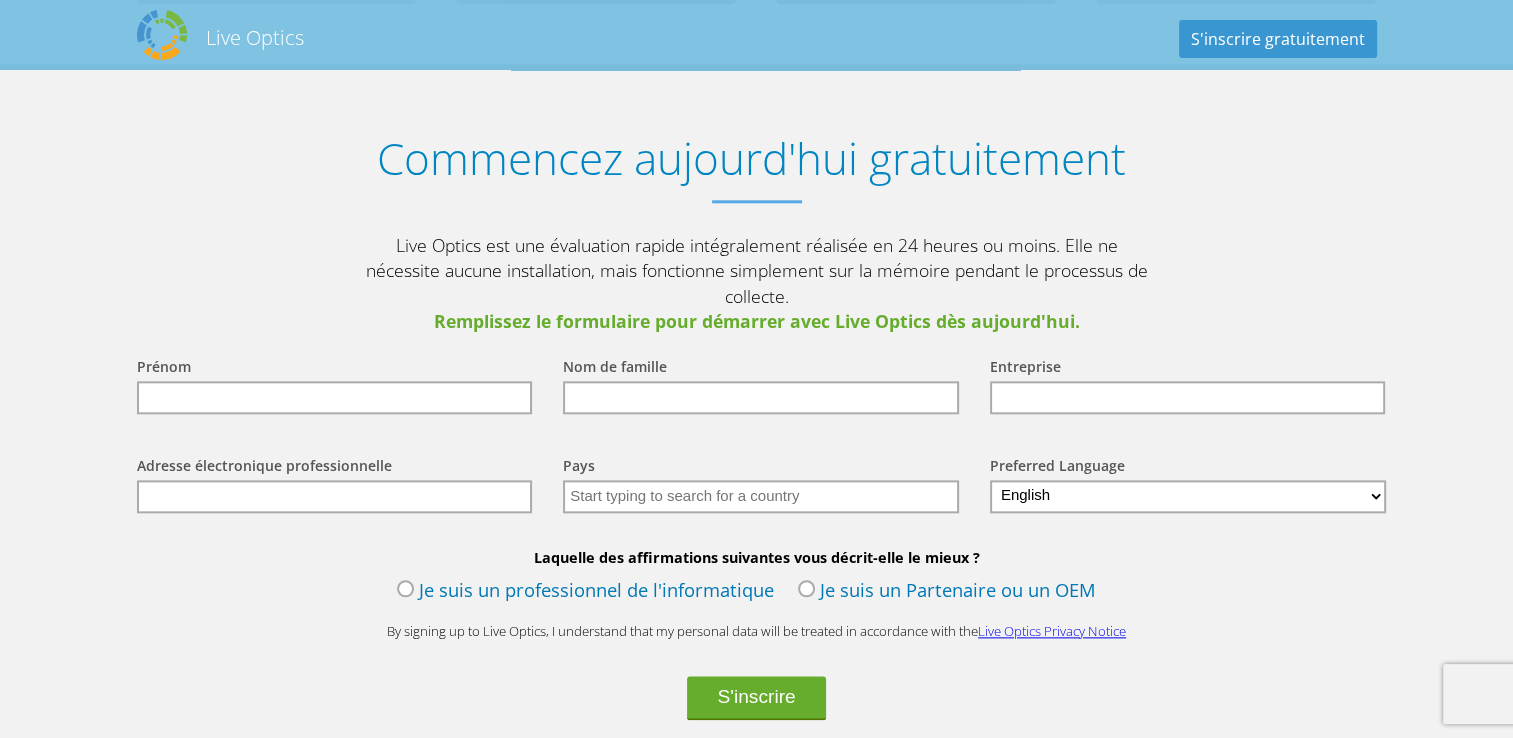 click on "Prénom" at bounding box center [330, 384] 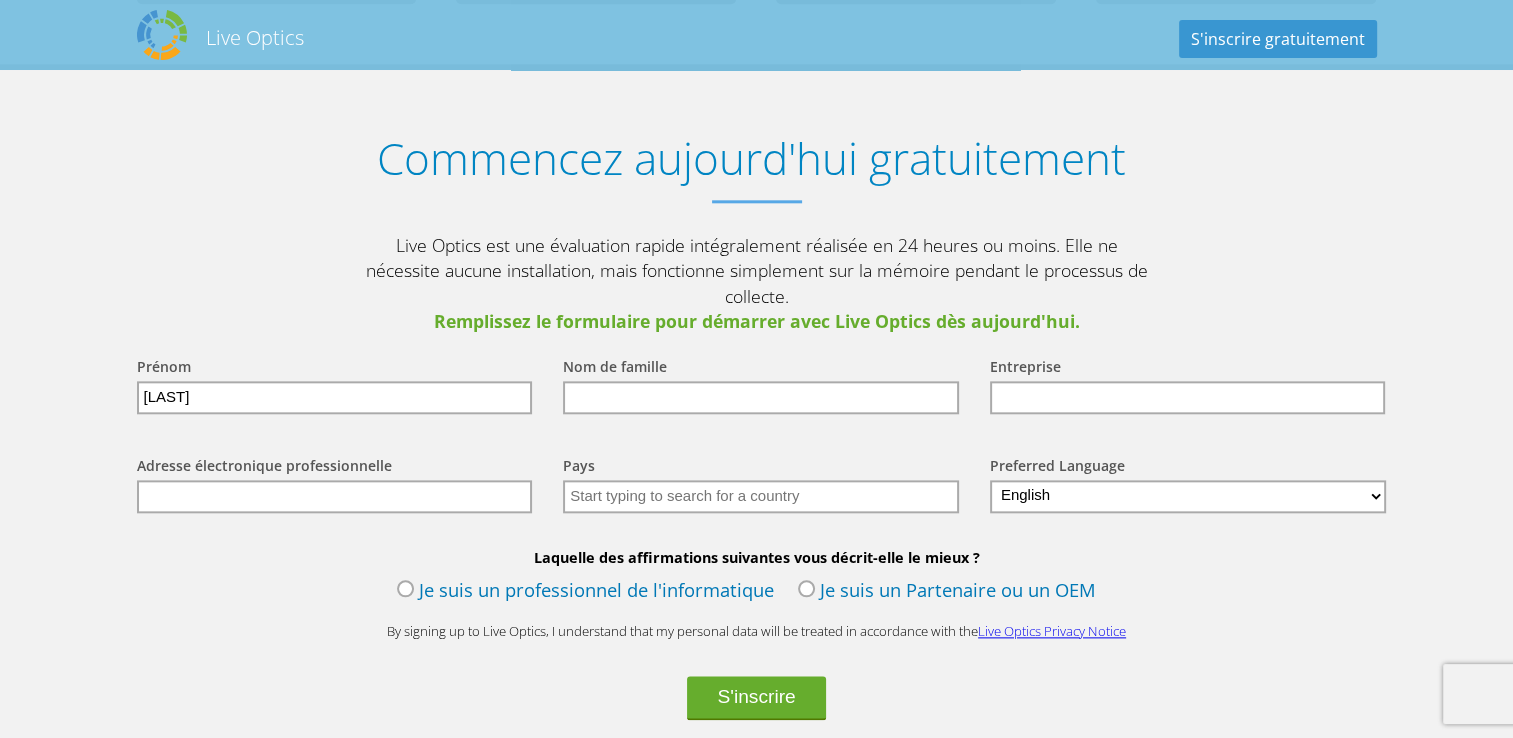 type on "JOLIBOIS" 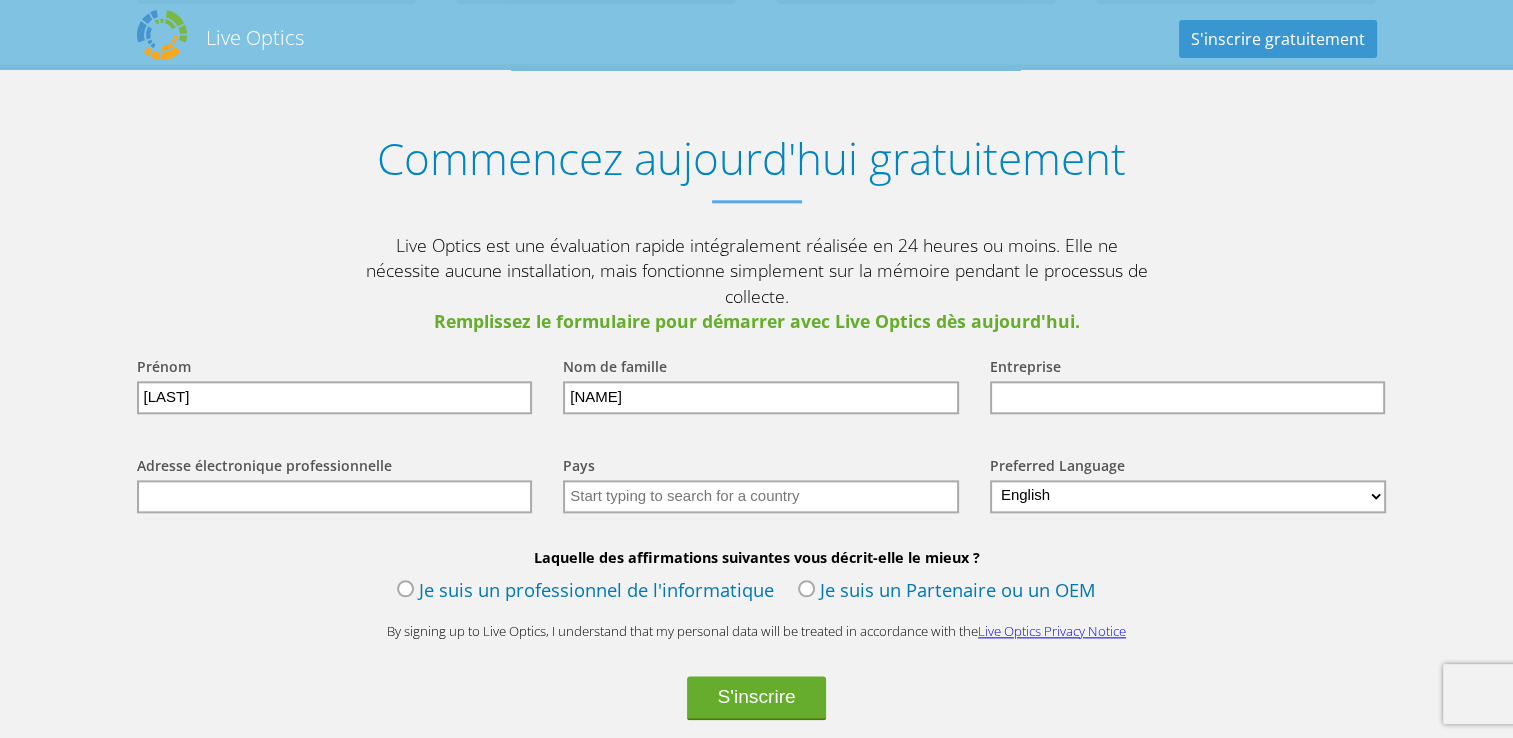 type on "Courlancy Santé" 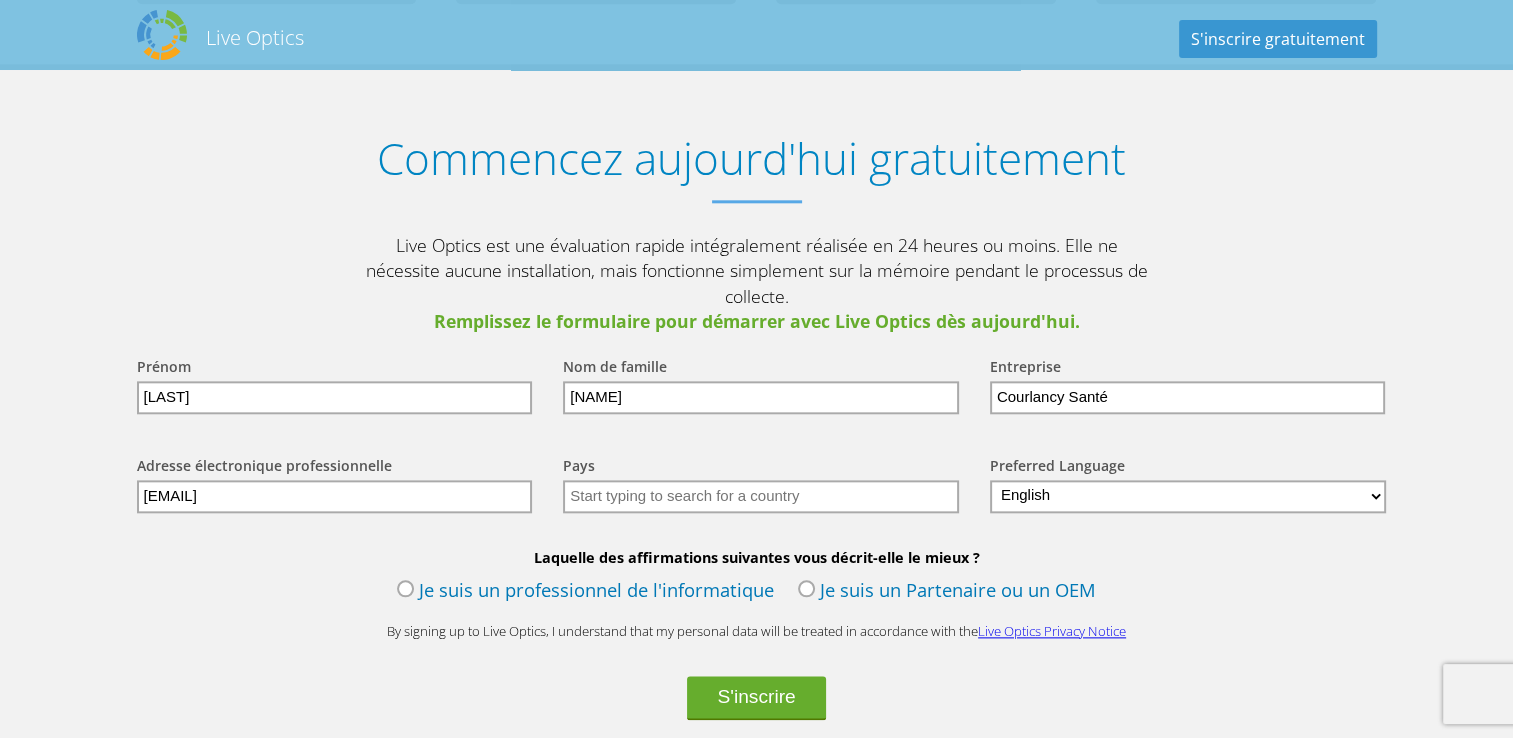 type on "France" 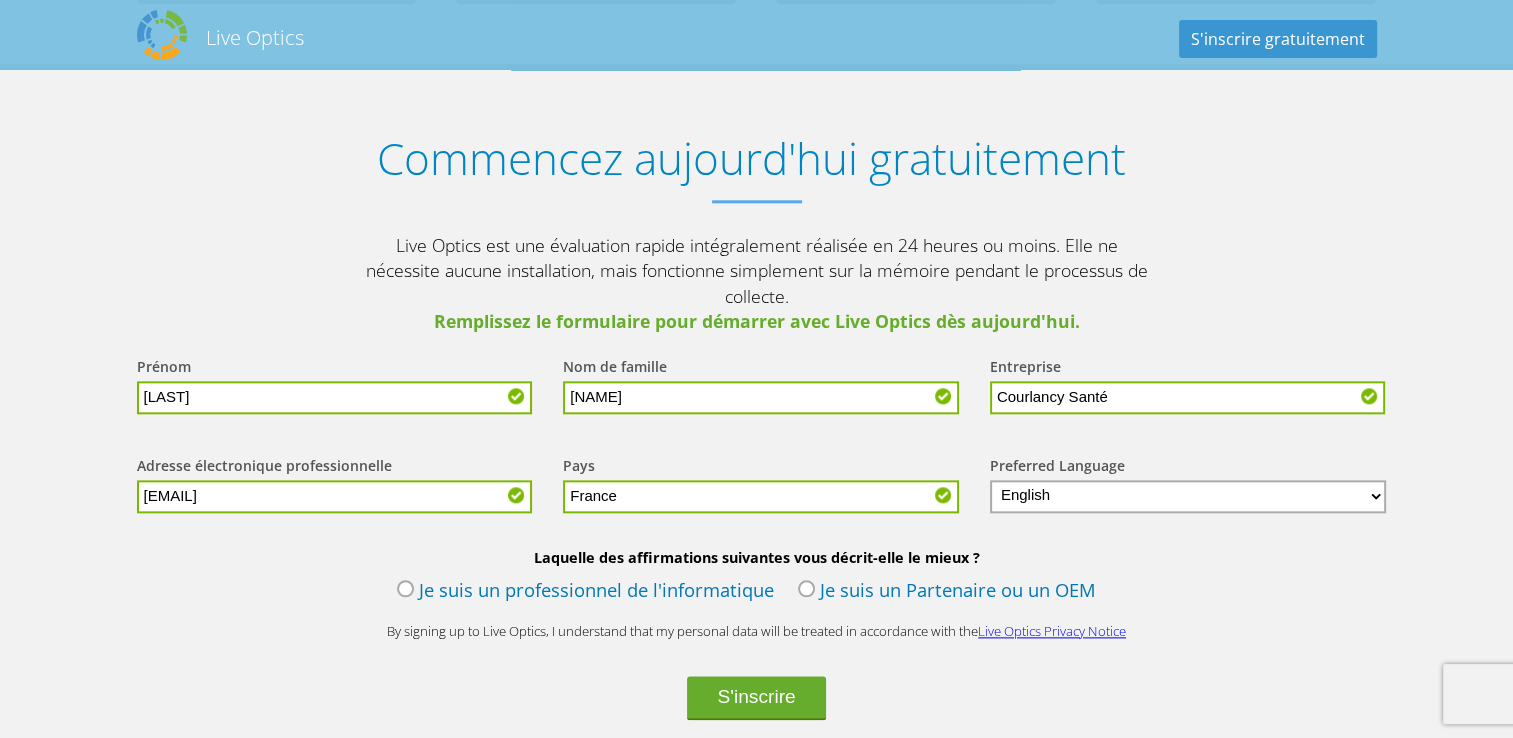 click on "English
Deutsch
Español
Français
Italiano
Polski
Português
Русский
한국어
中文
日本語" at bounding box center (1188, 496) 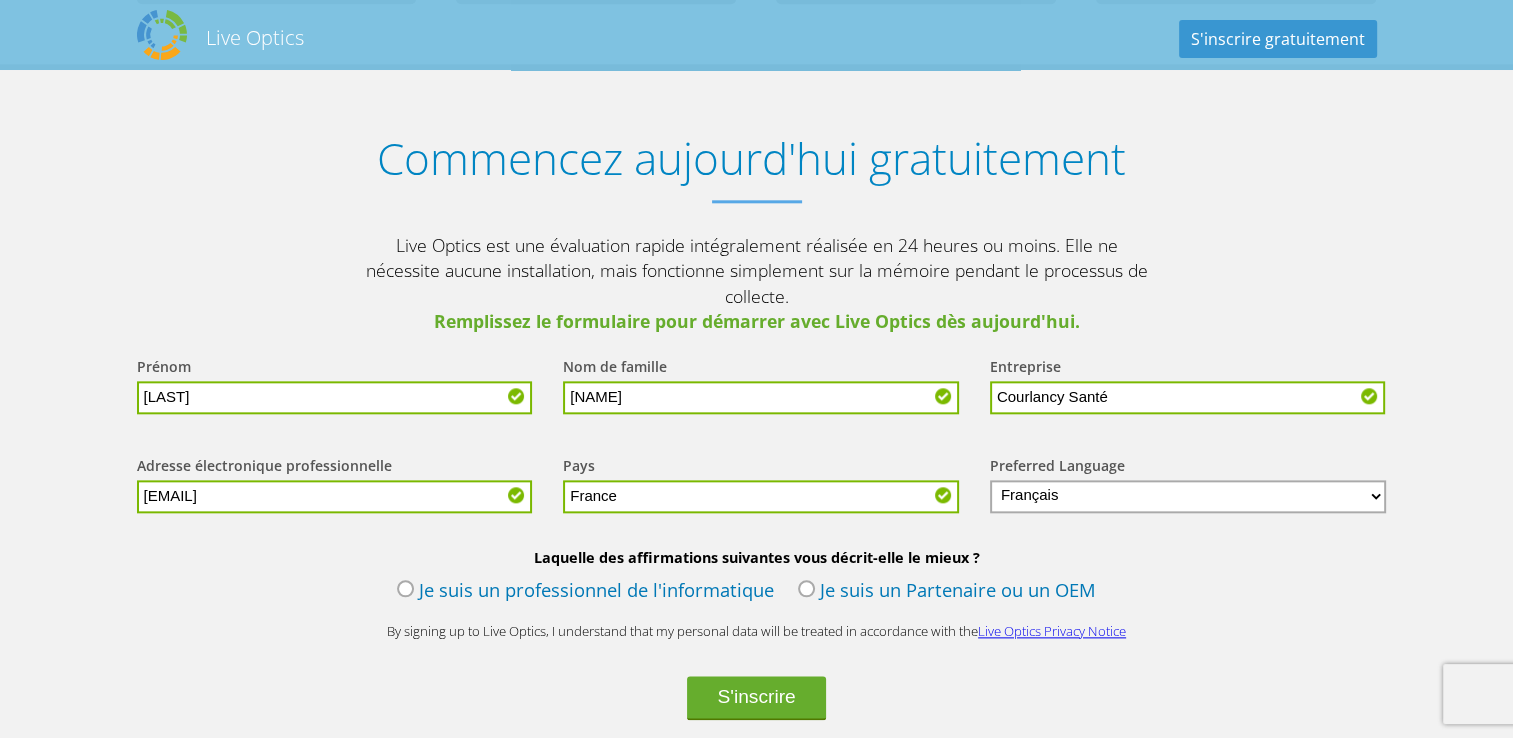 click on "Je suis un professionnel de l'informatique" at bounding box center (585, 592) 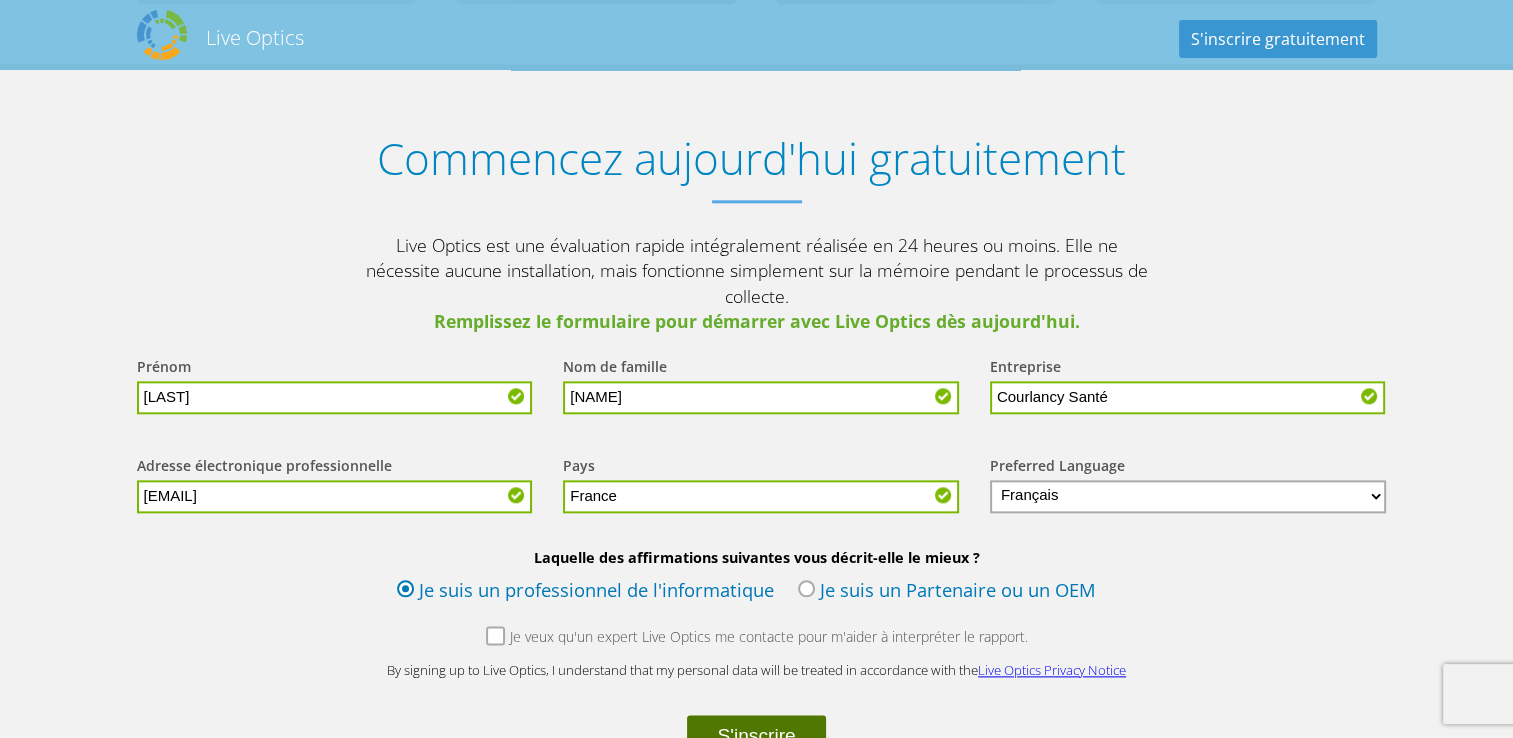 click on "S'inscrire" at bounding box center (756, 737) 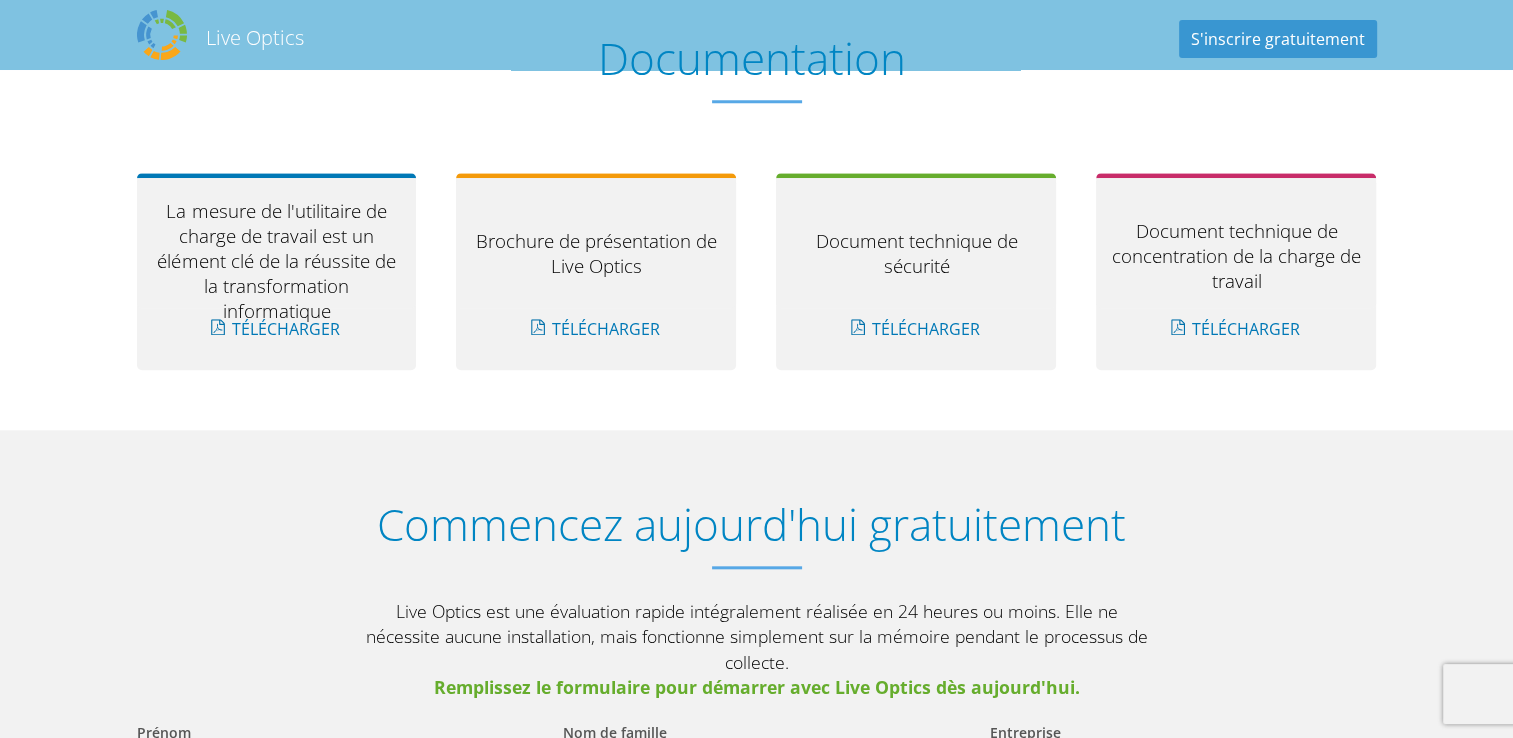 scroll, scrollTop: 2676, scrollLeft: 0, axis: vertical 